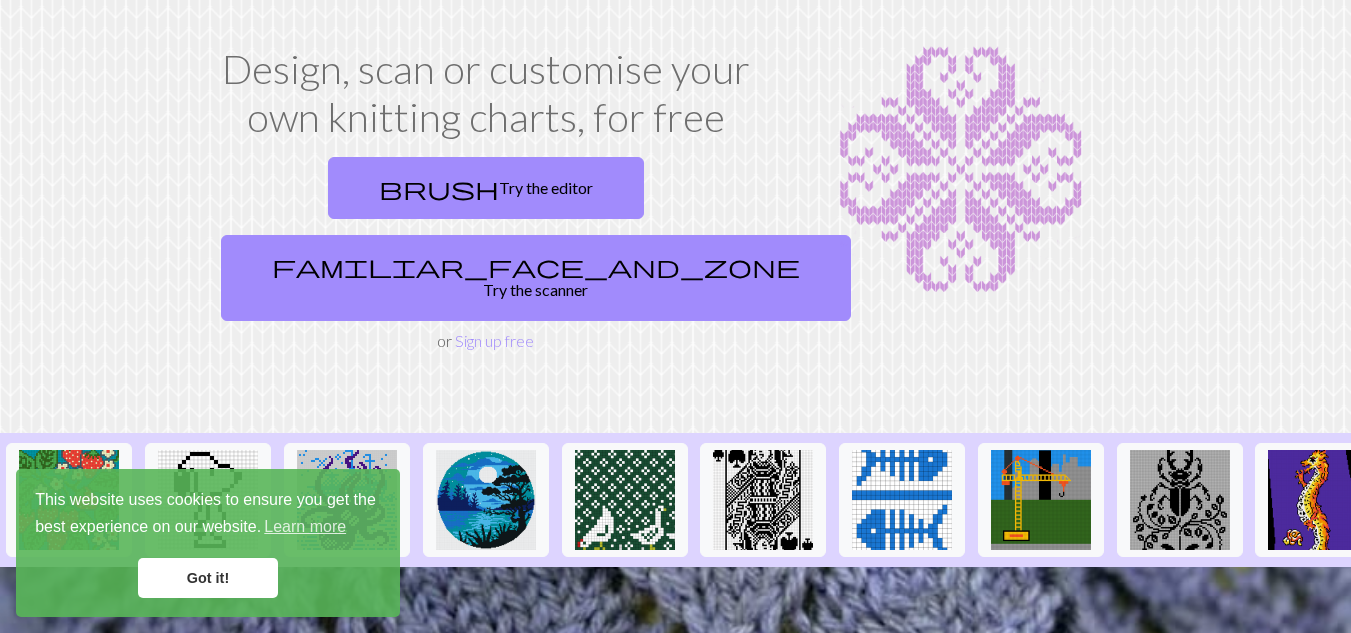 scroll, scrollTop: 100, scrollLeft: 0, axis: vertical 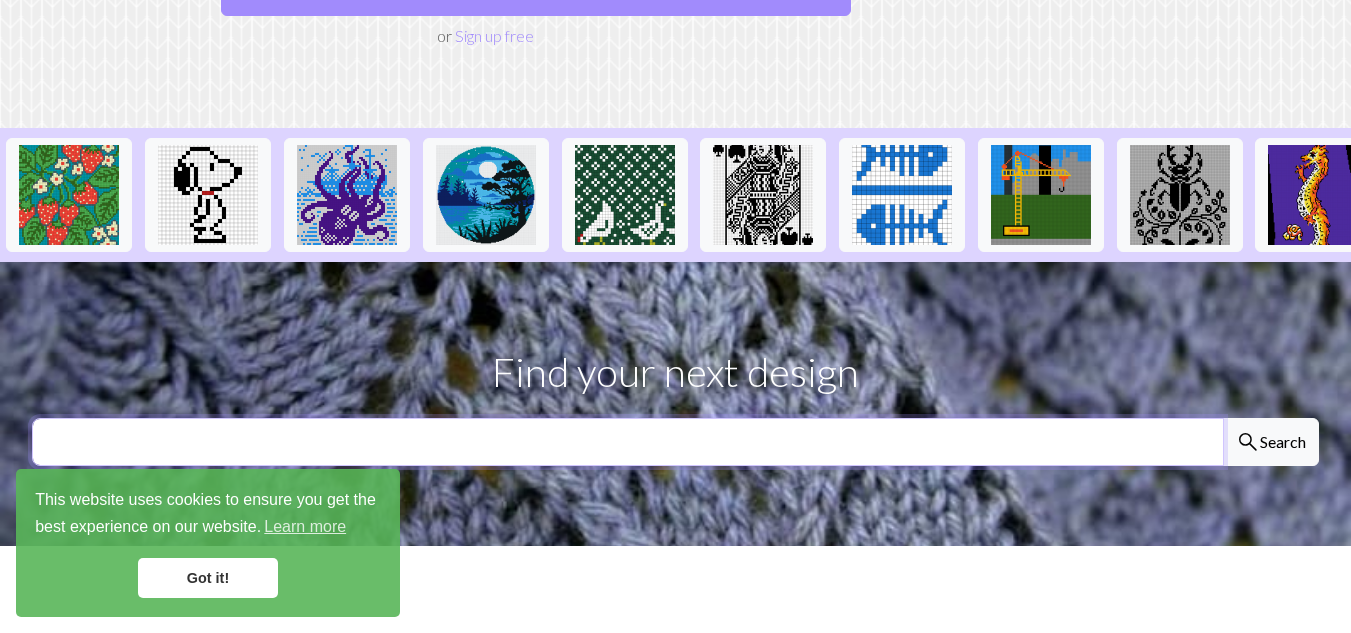 click at bounding box center (628, 442) 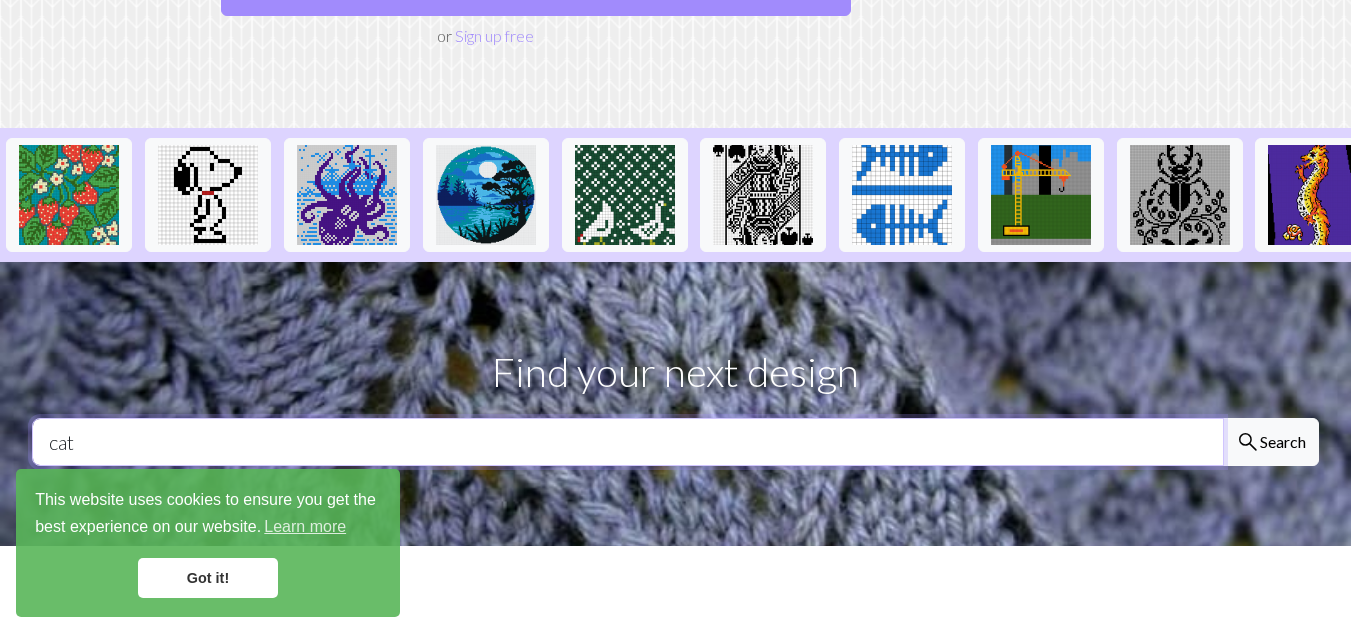 type on "cat" 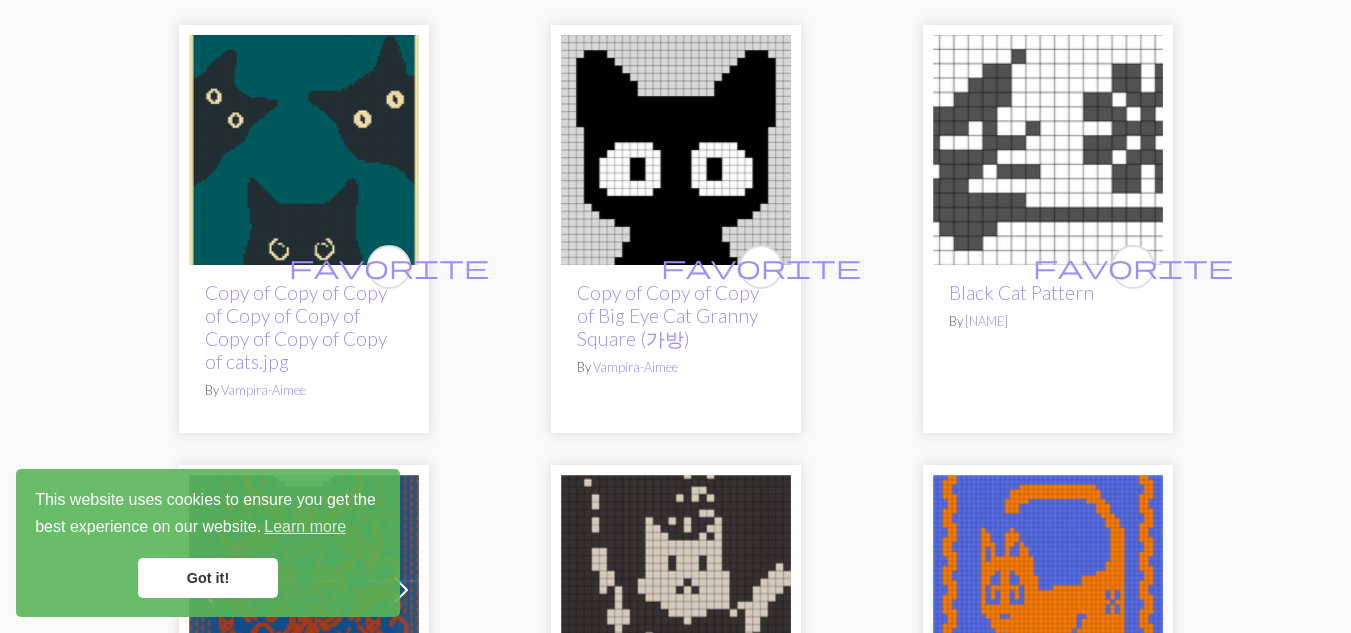 scroll, scrollTop: 500, scrollLeft: 0, axis: vertical 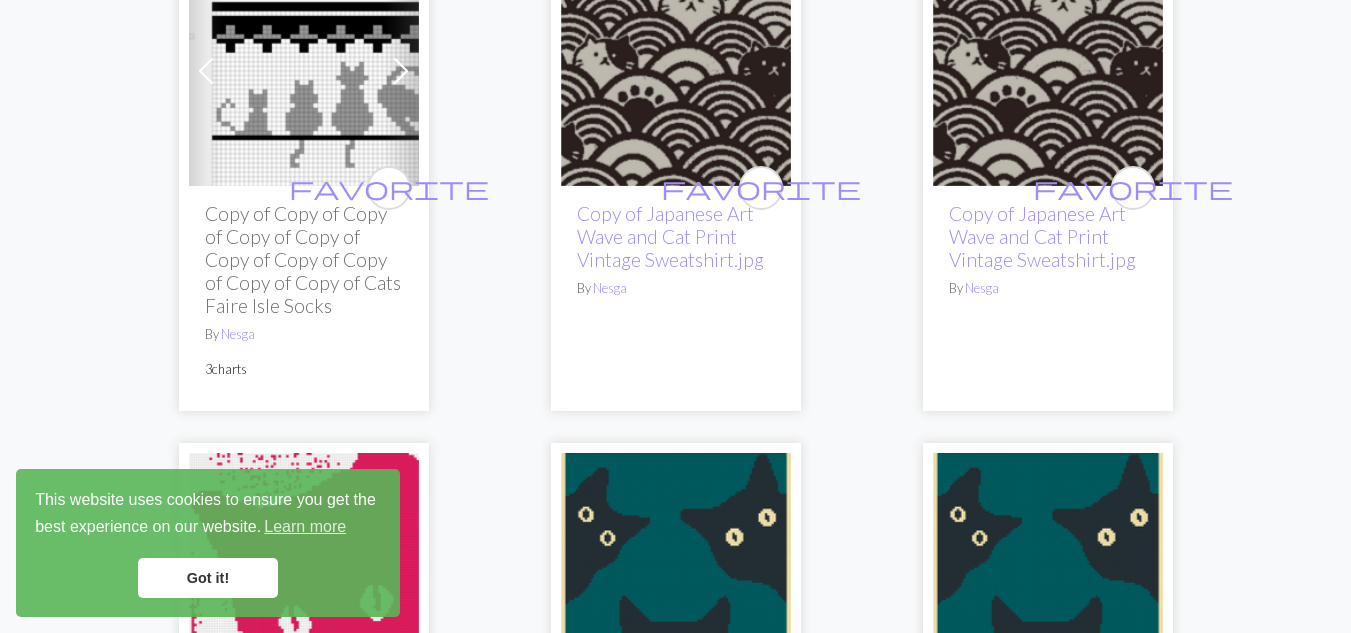 click on "Got it!" at bounding box center [208, 578] 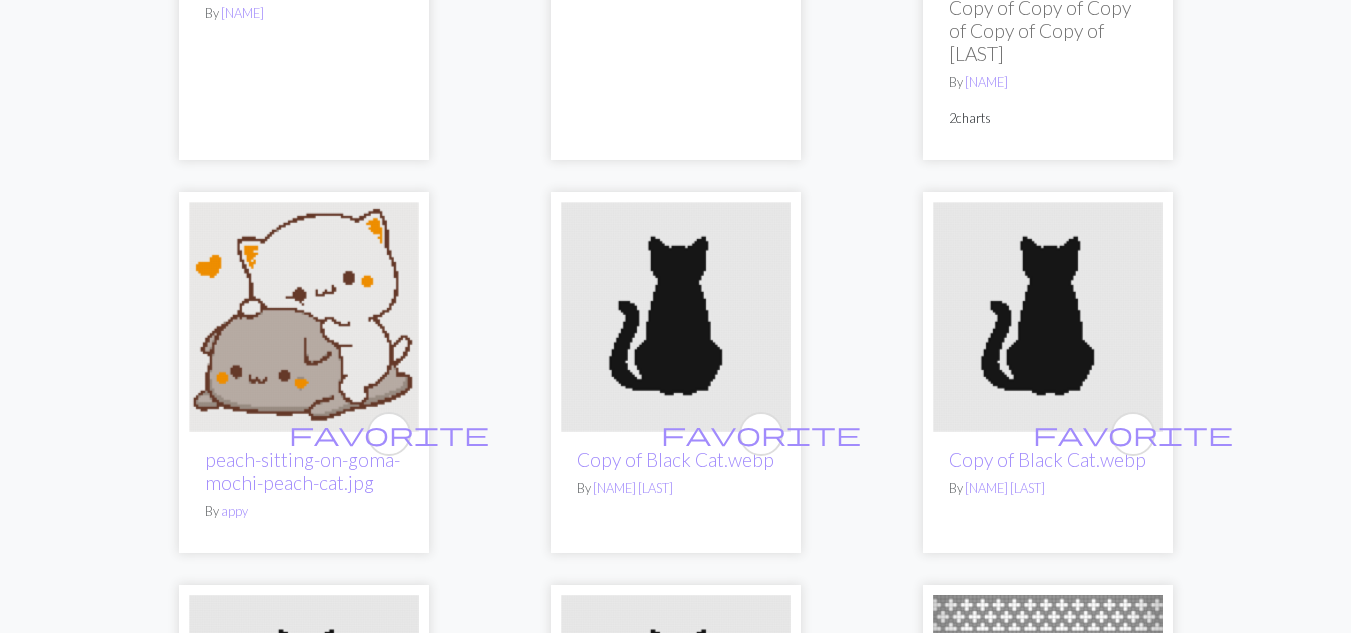 scroll, scrollTop: 6300, scrollLeft: 0, axis: vertical 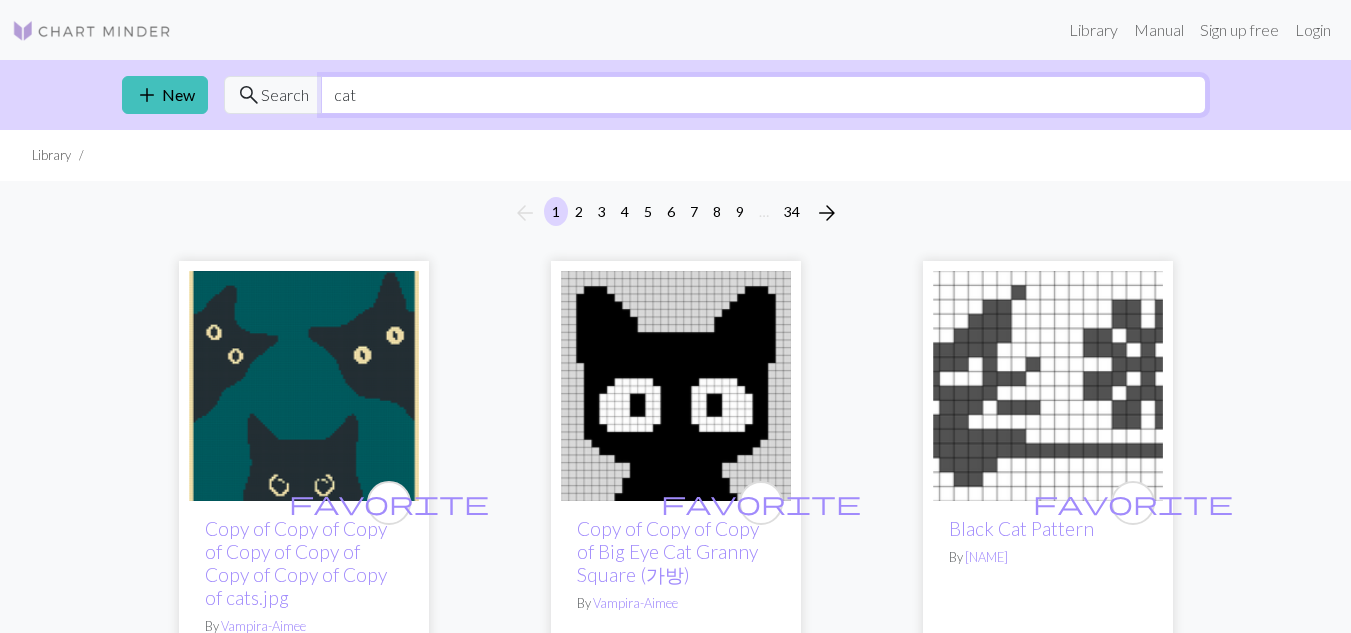 click on "cat" at bounding box center [763, 95] 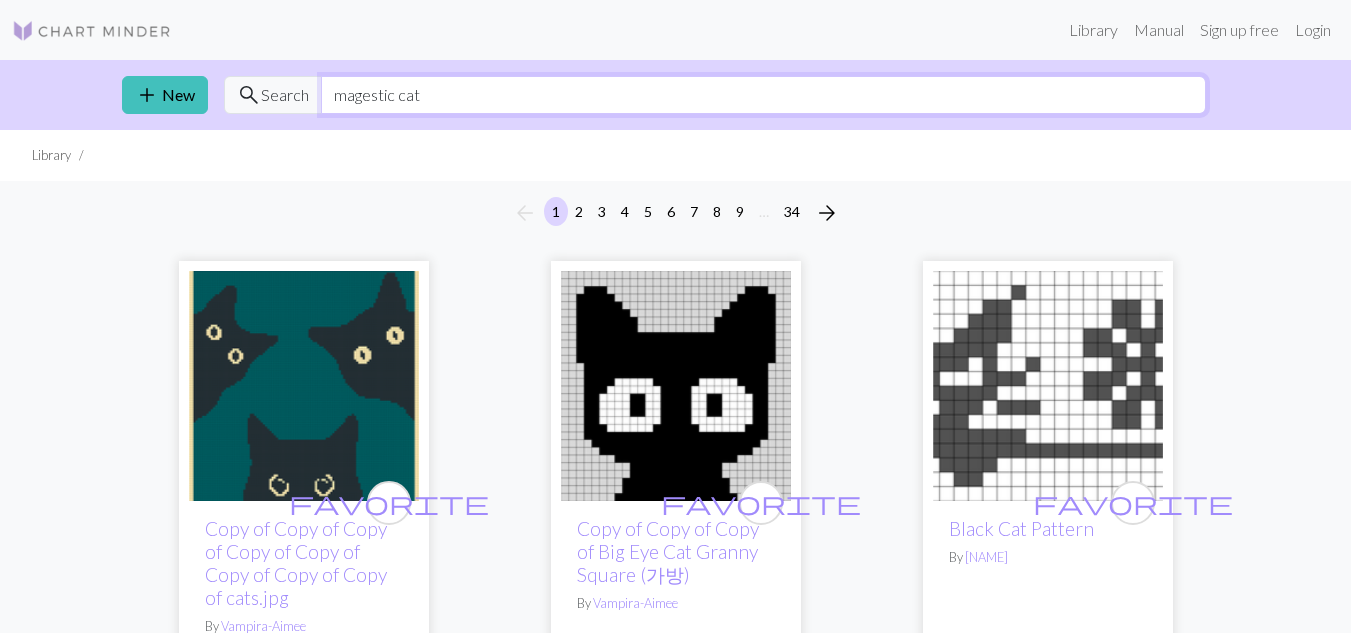 click on "magestic cat" at bounding box center (763, 95) 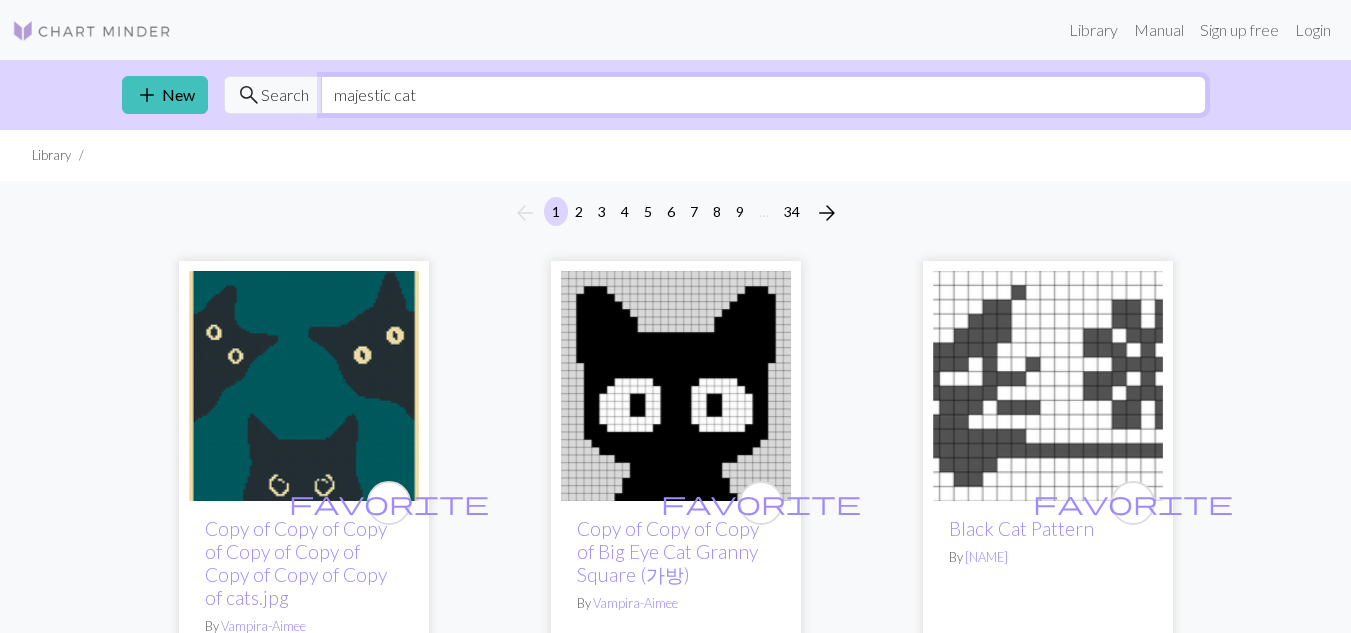 type on "majestic cat" 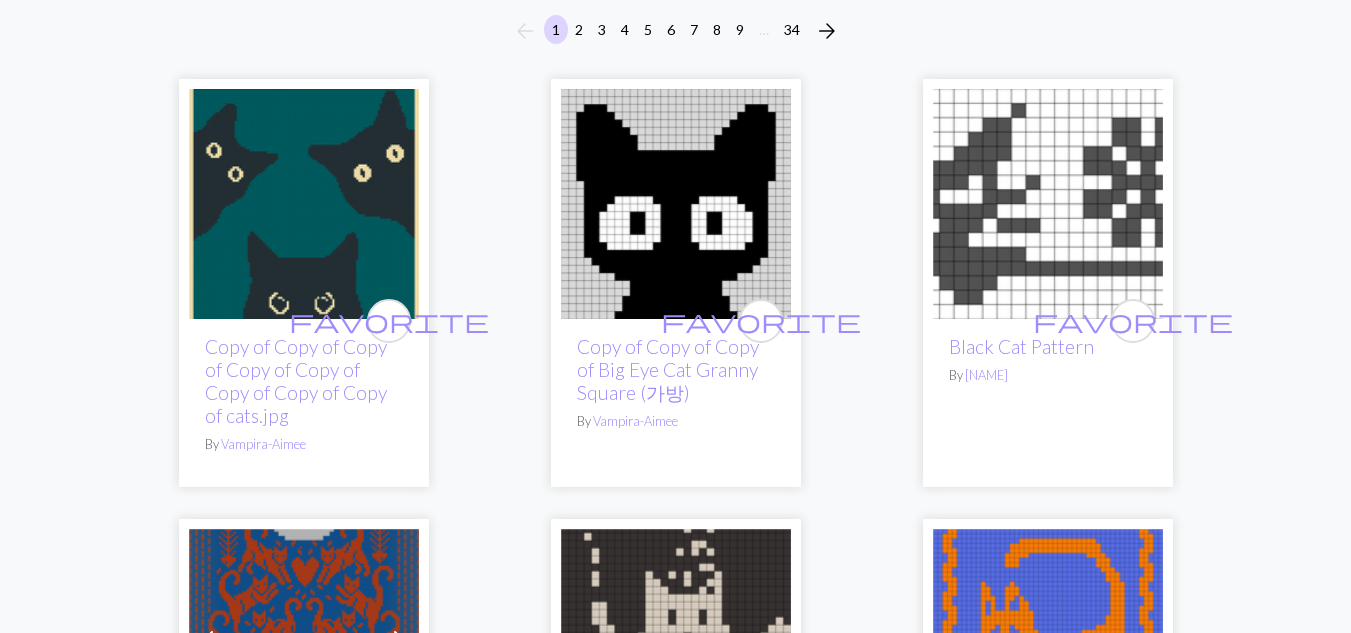scroll, scrollTop: 500, scrollLeft: 0, axis: vertical 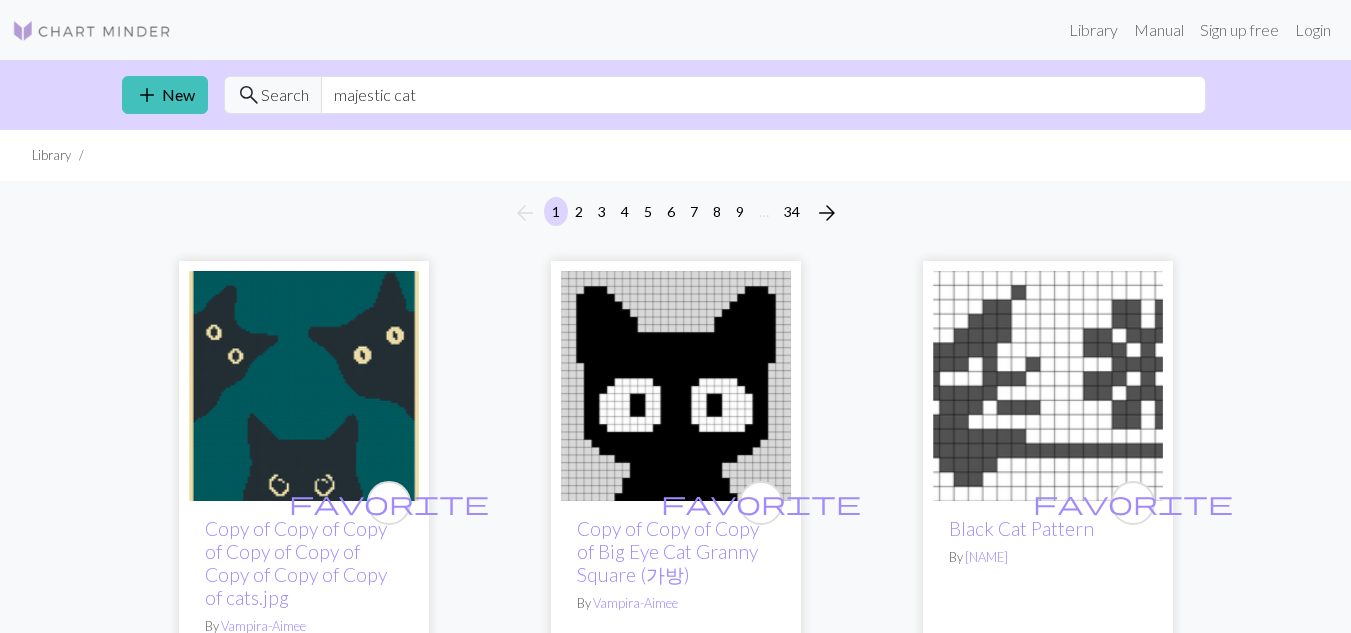 drag, startPoint x: 861, startPoint y: 291, endPoint x: 866, endPoint y: 281, distance: 11.18034 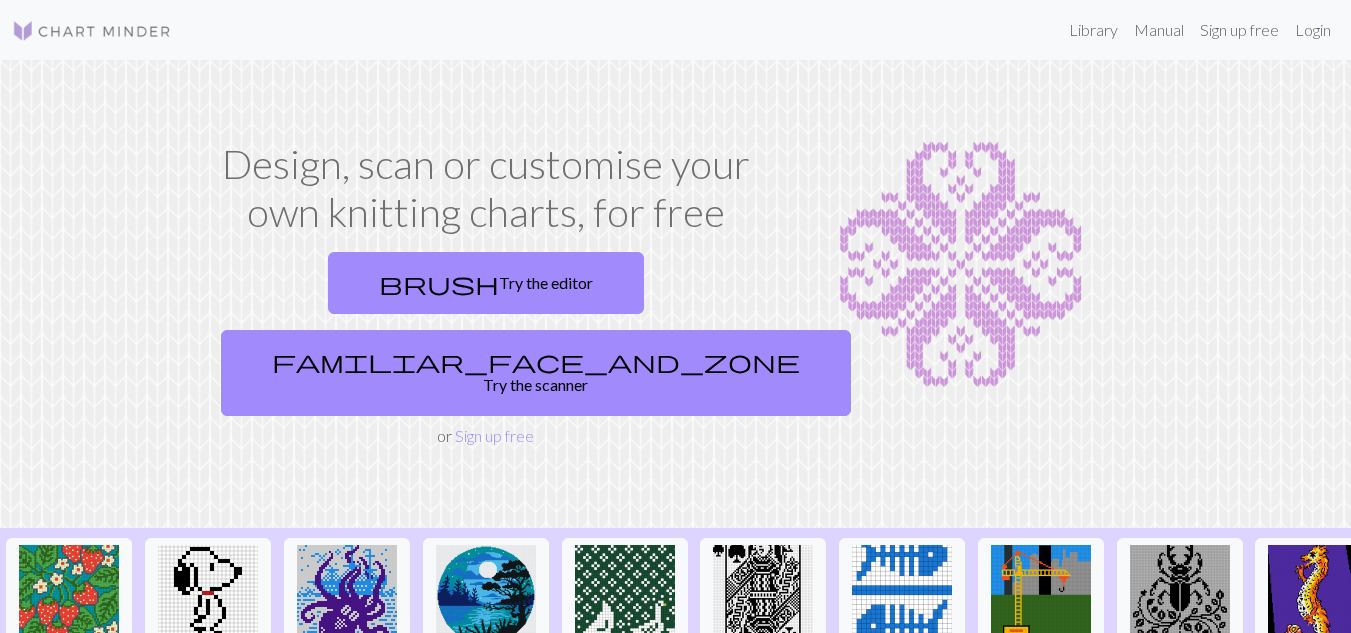 scroll, scrollTop: 322, scrollLeft: 0, axis: vertical 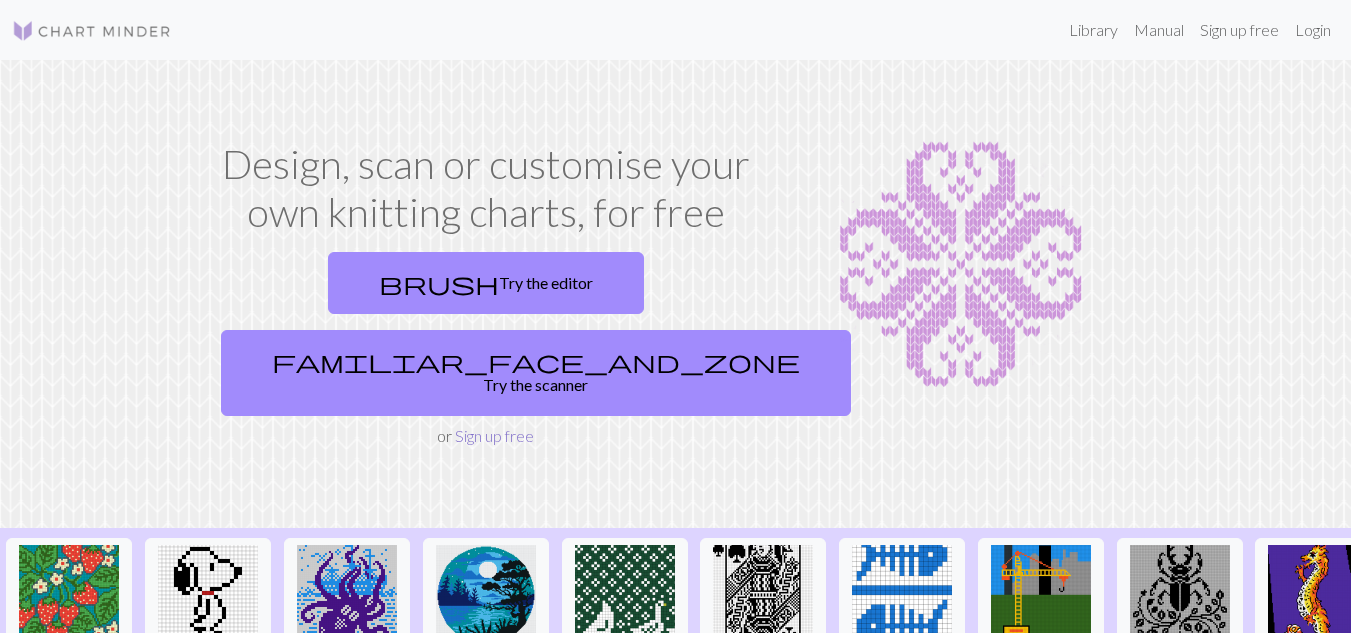 click on "Sign up free" at bounding box center [494, 435] 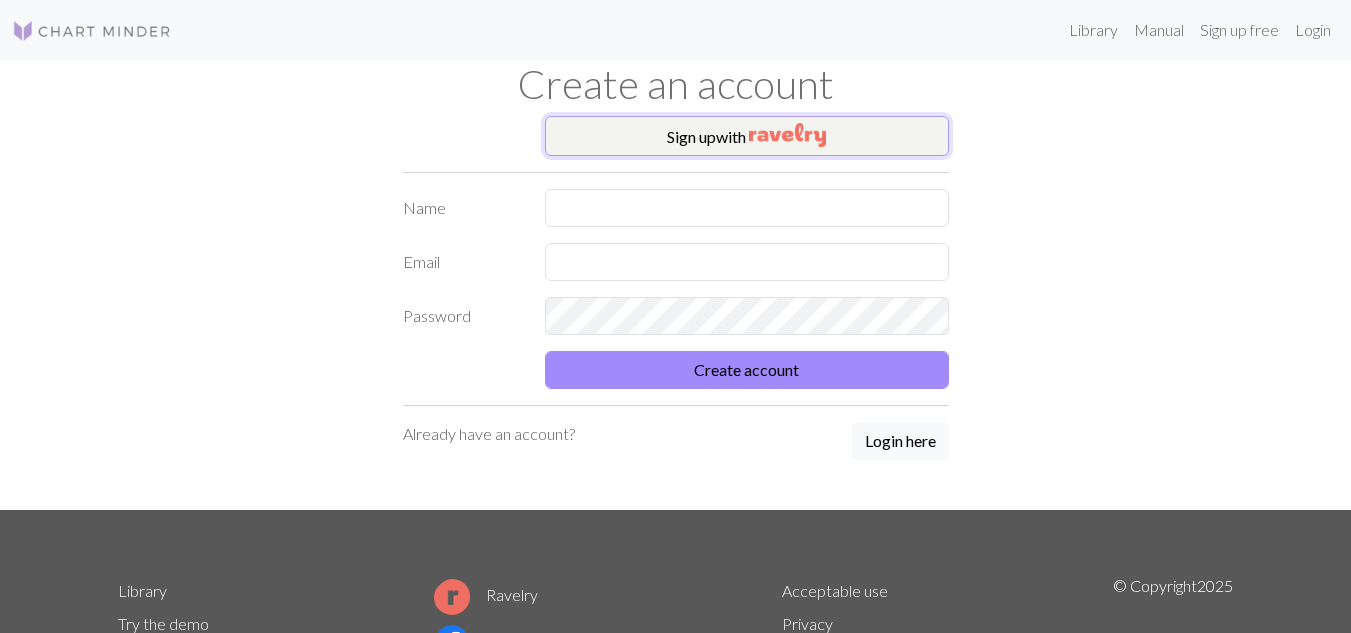 click on "Sign up  with" at bounding box center (747, 136) 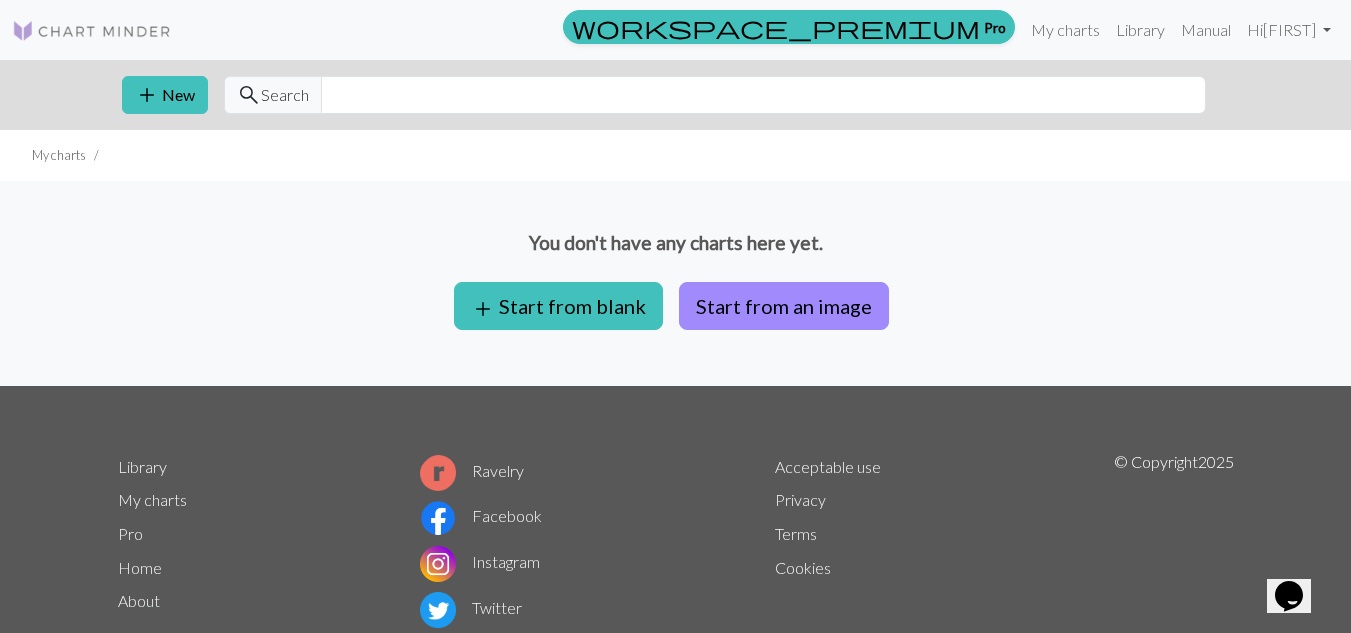 click at bounding box center [92, 31] 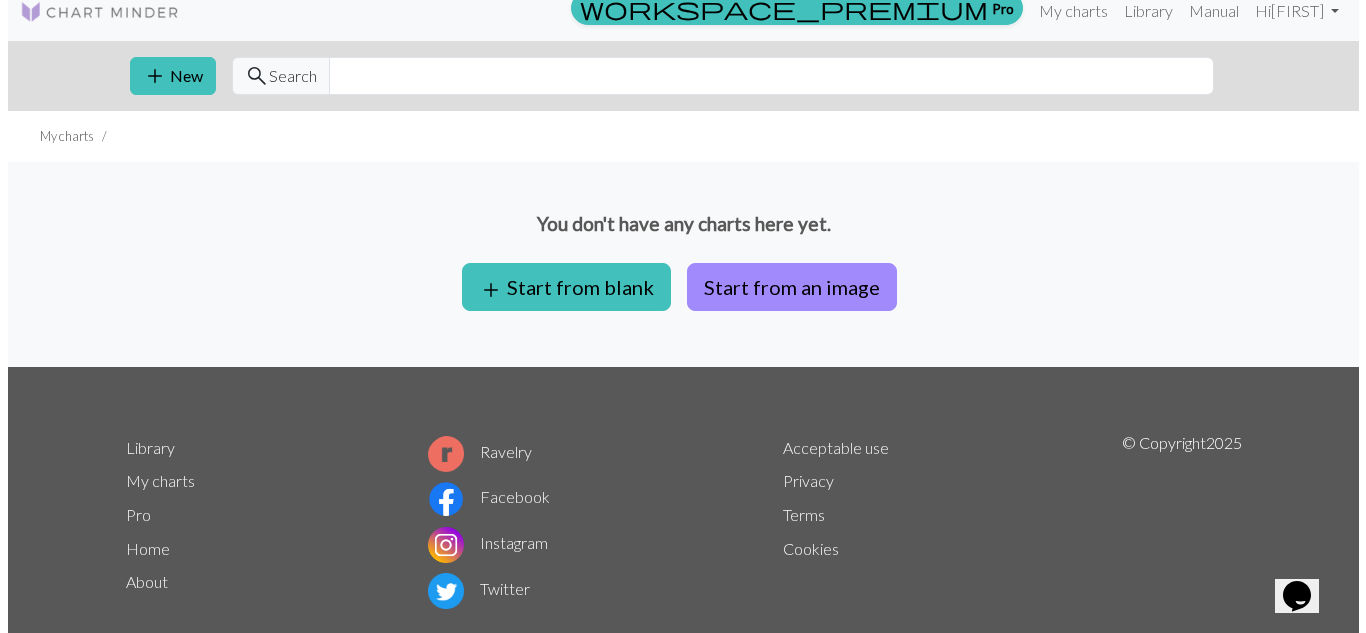 scroll, scrollTop: 0, scrollLeft: 0, axis: both 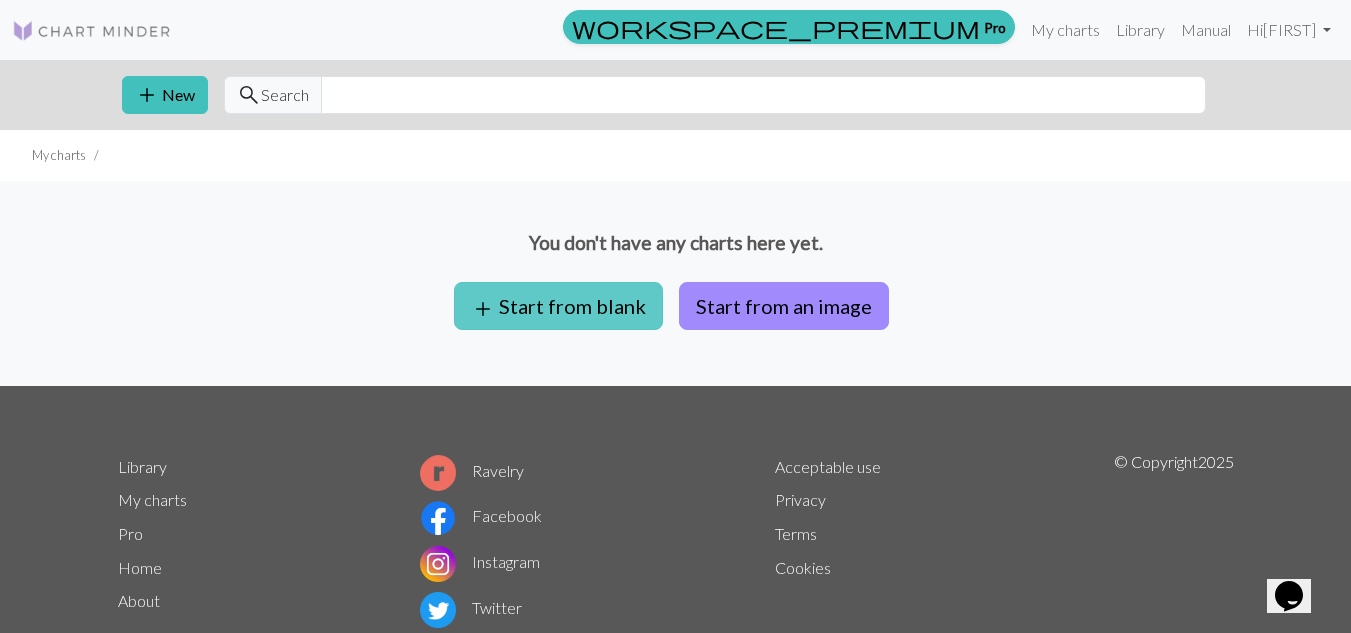 click on "add   Start from blank" at bounding box center [558, 306] 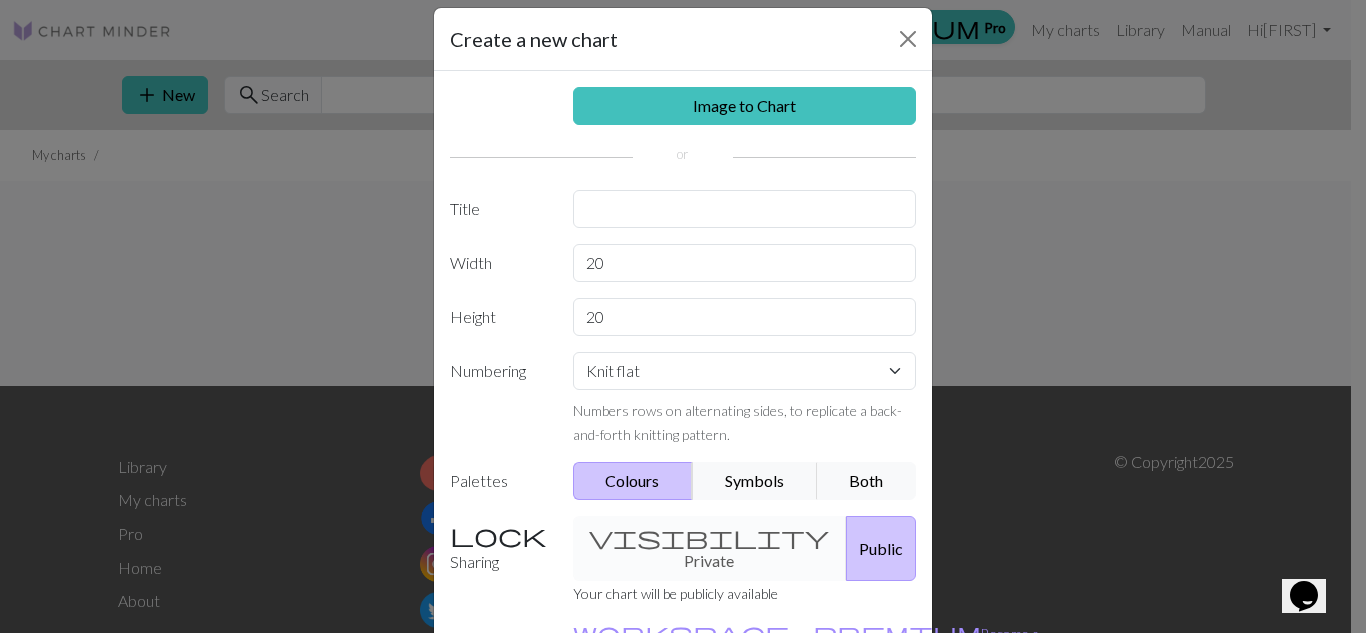 scroll, scrollTop: 0, scrollLeft: 0, axis: both 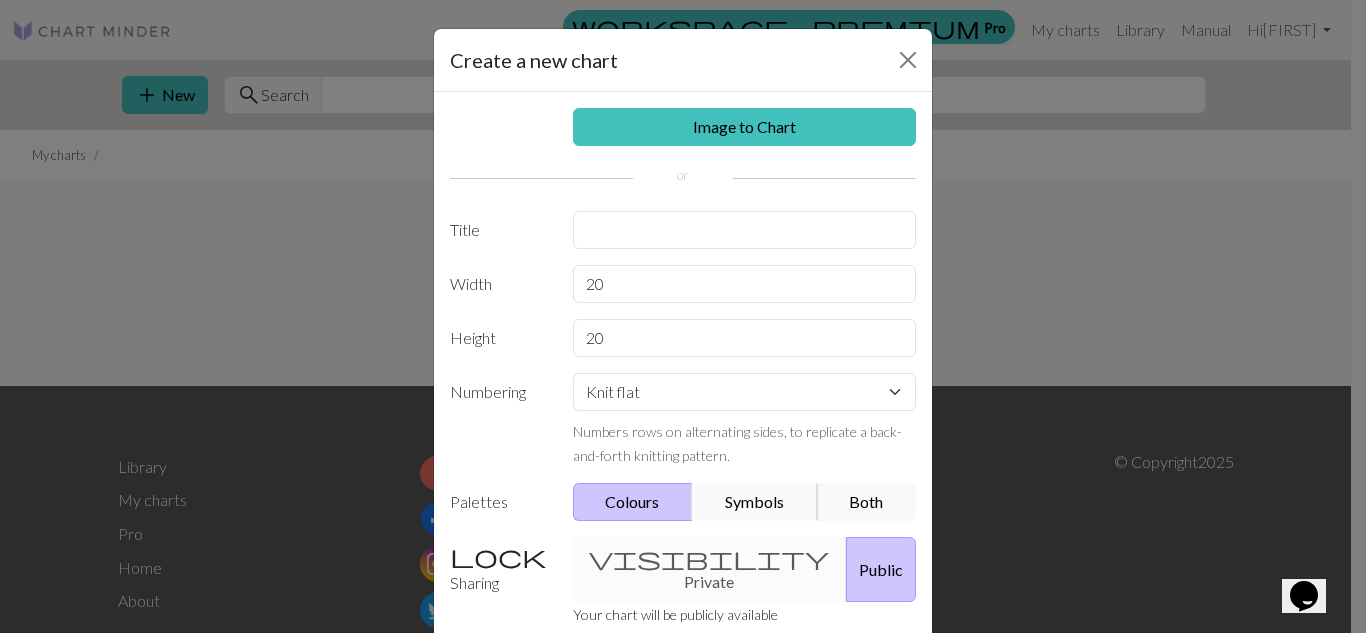 click on "Symbols" at bounding box center [755, 502] 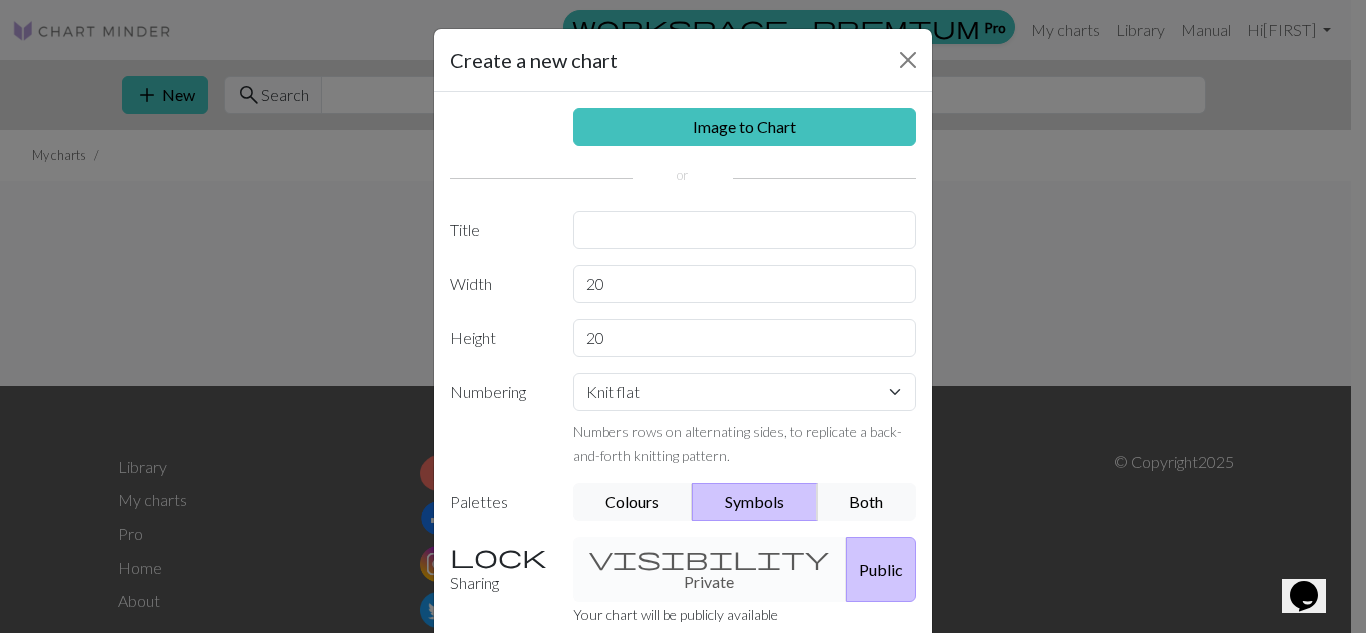 click on "Image to Chart Title Width 20 Height 20 Numbering Knit flat Knit in the round Lace knitting Cross stitch Numbers rows on alternating sides, to replicate a back-and-forth knitting pattern. Palettes Colours Symbols Both Sharing visibility  Private Public Your chart will be publicly available workspace_premium Become a Pro user   to  create private charts" at bounding box center [683, 415] 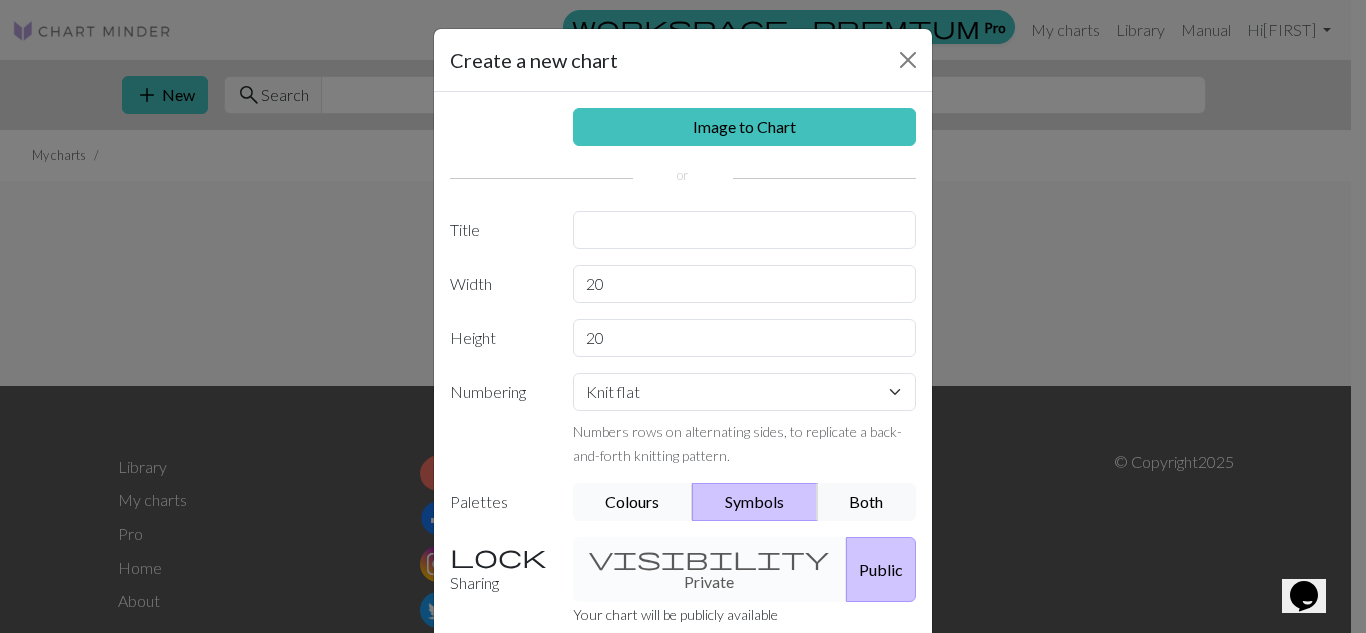 click on "Colours" at bounding box center [633, 502] 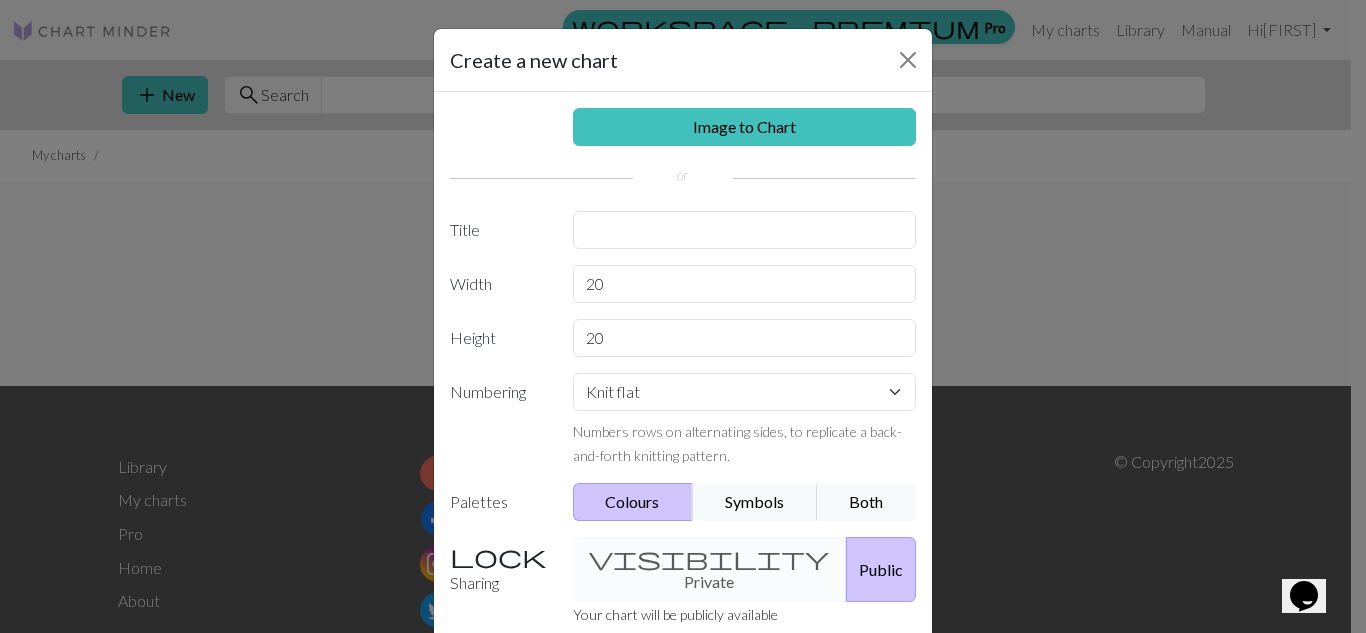 click on "Create a new chart Image to Chart Title Width 20 Height 20 Numbering Knit flat Knit in the round Lace knitting Cross stitch Numbers rows on alternating sides, to replicate a back-and-forth knitting pattern. Palettes Colours Symbols Both Sharing visibility  Private Public Your chart will be publicly available workspace_premium Become a Pro user   to  create private charts Create Cancel" at bounding box center [683, 316] 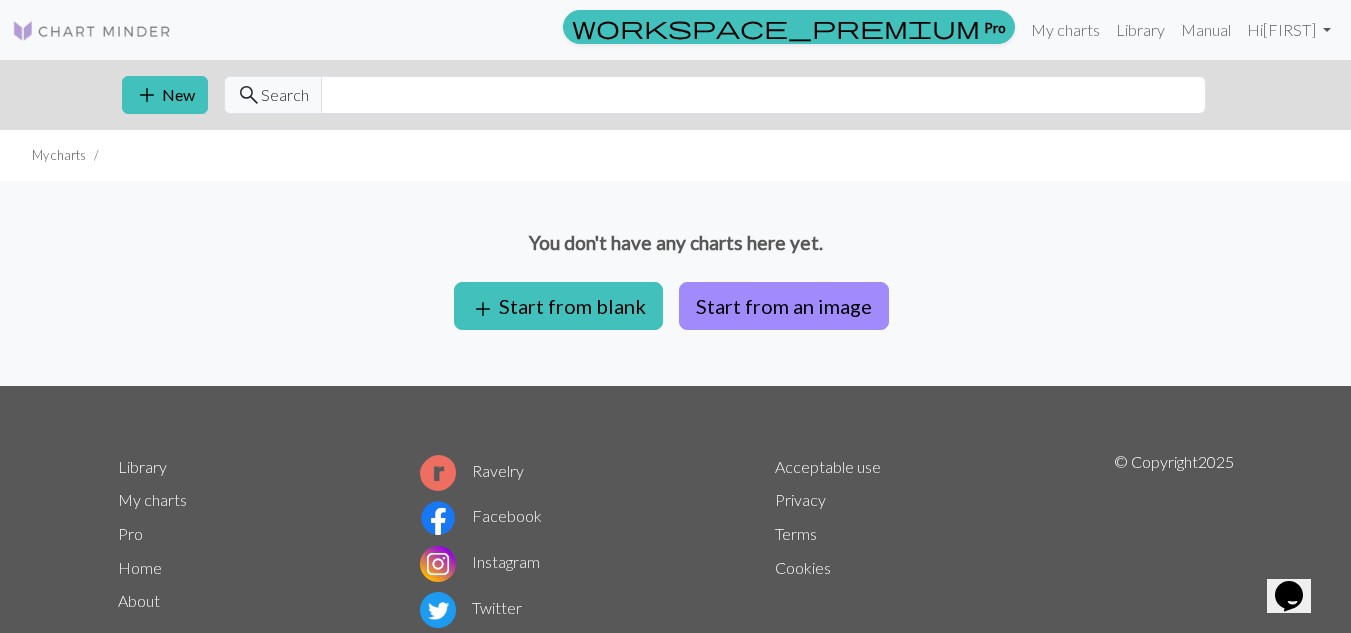 click on "Search" at bounding box center (285, 95) 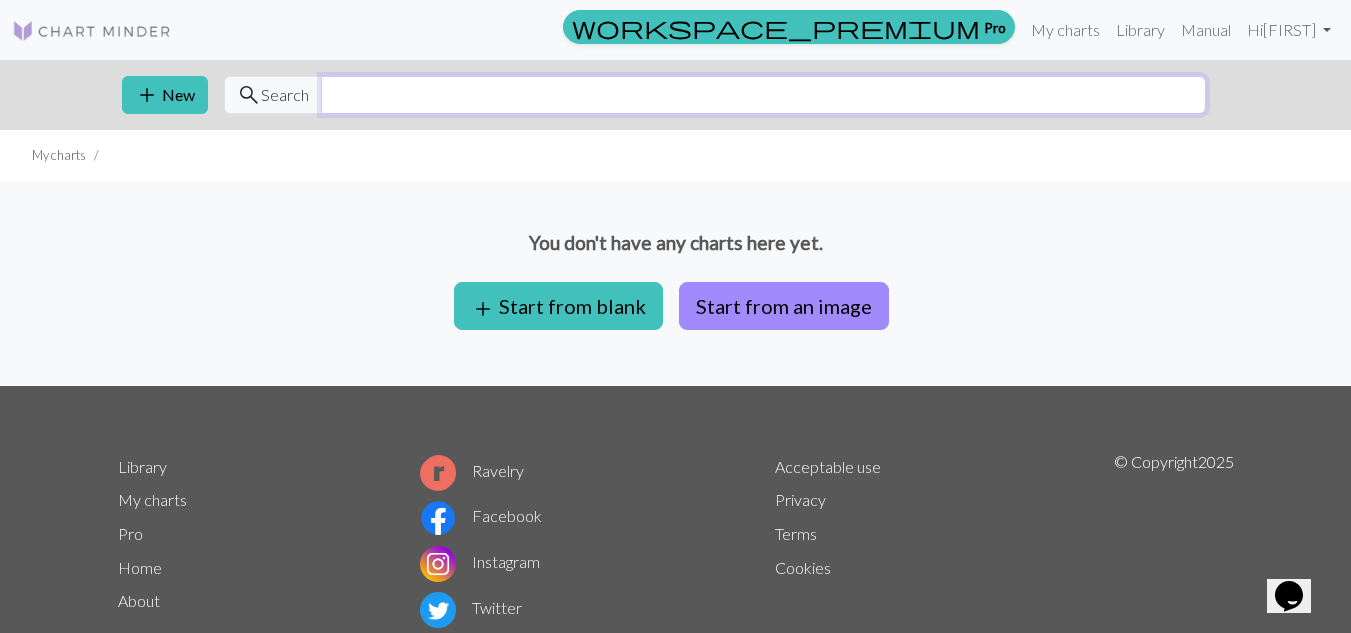 click at bounding box center [763, 95] 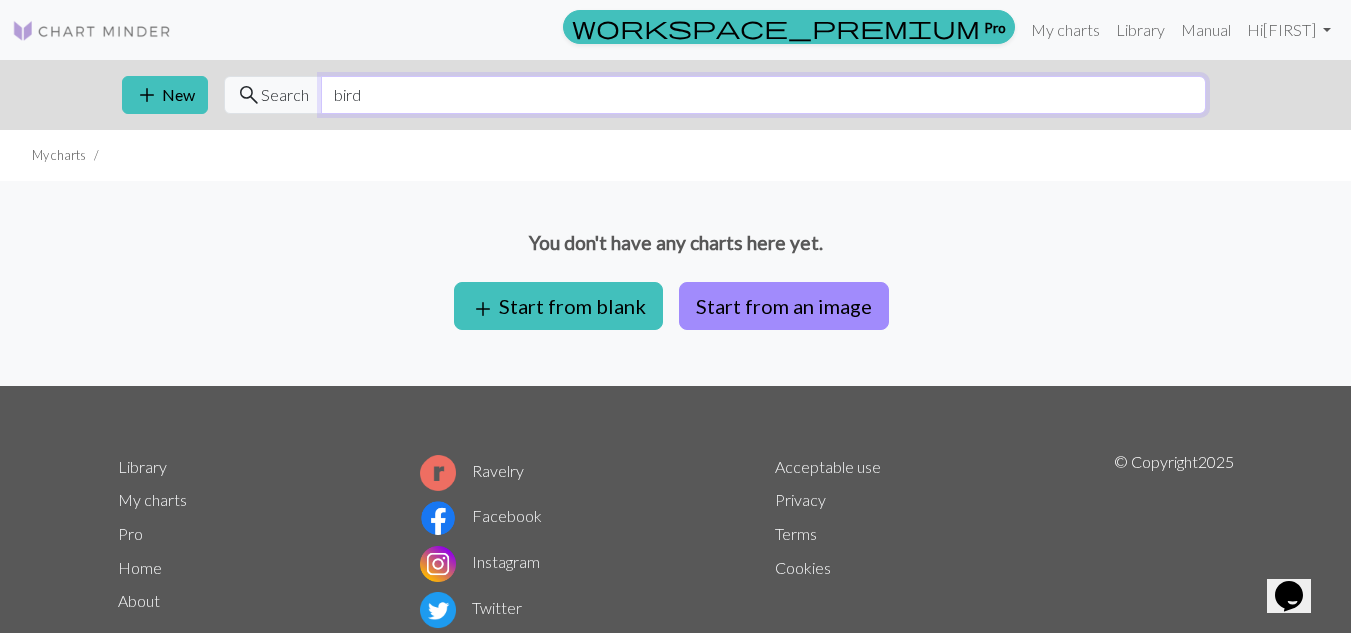 type on "bird" 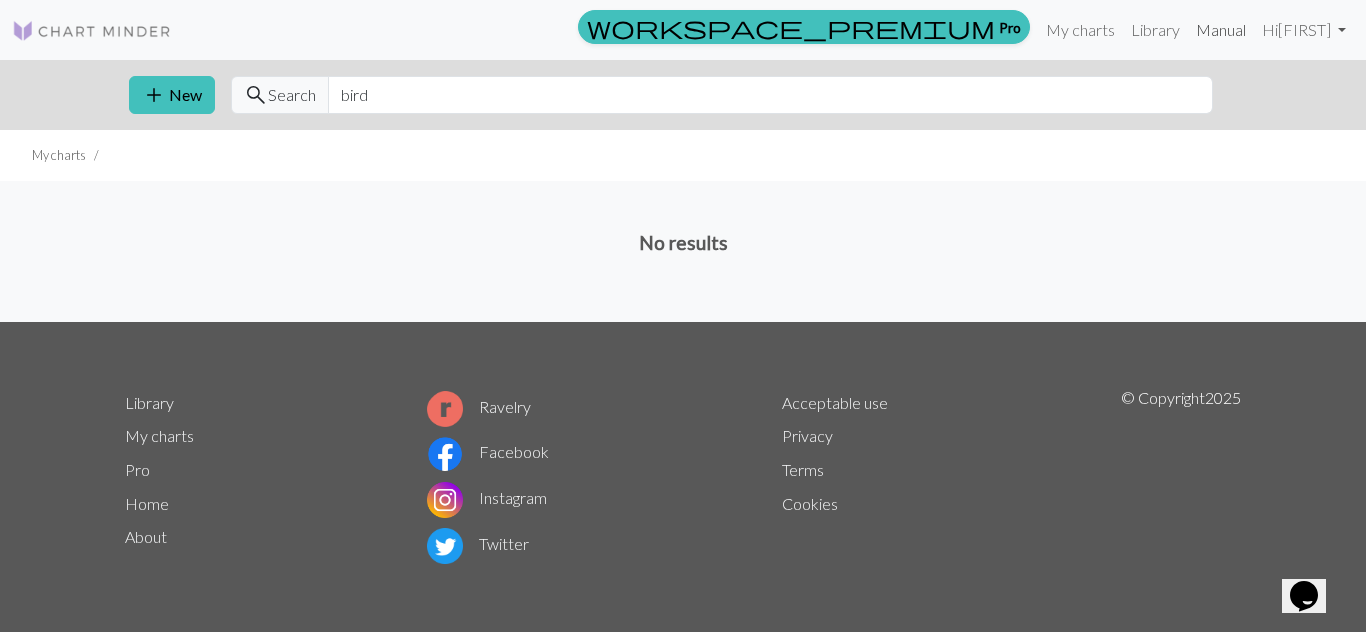 click on "Manual" at bounding box center [1221, 30] 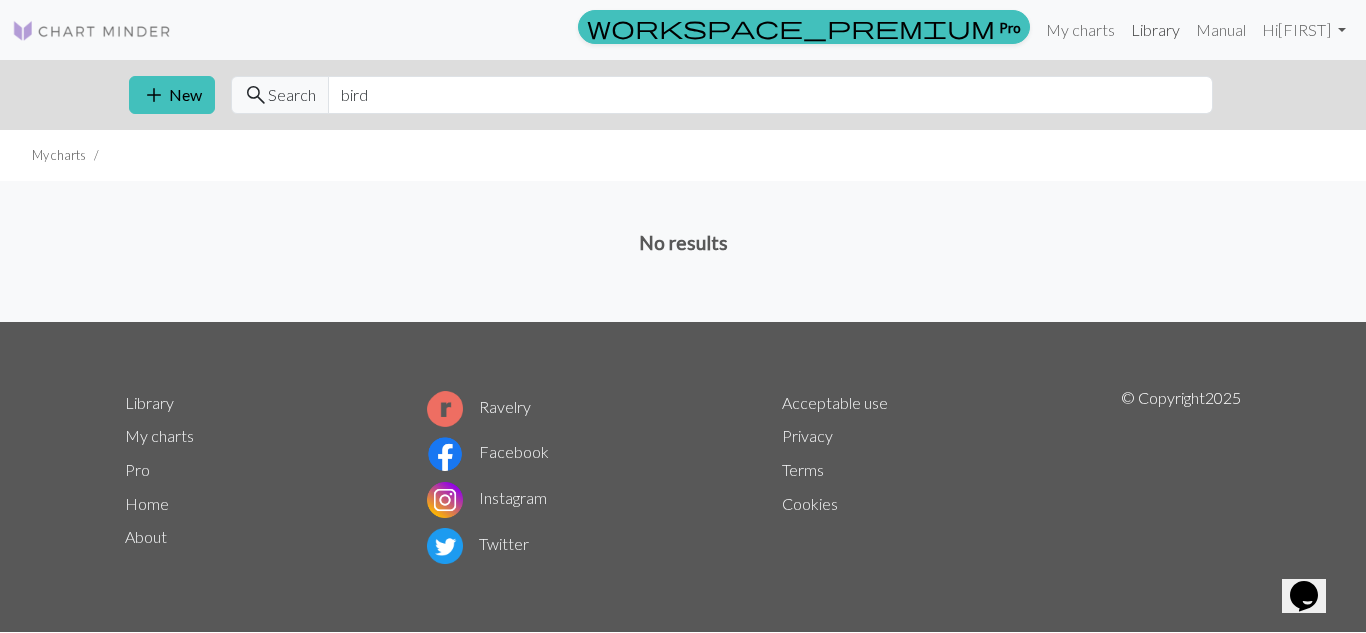 click on "Library" at bounding box center (1155, 30) 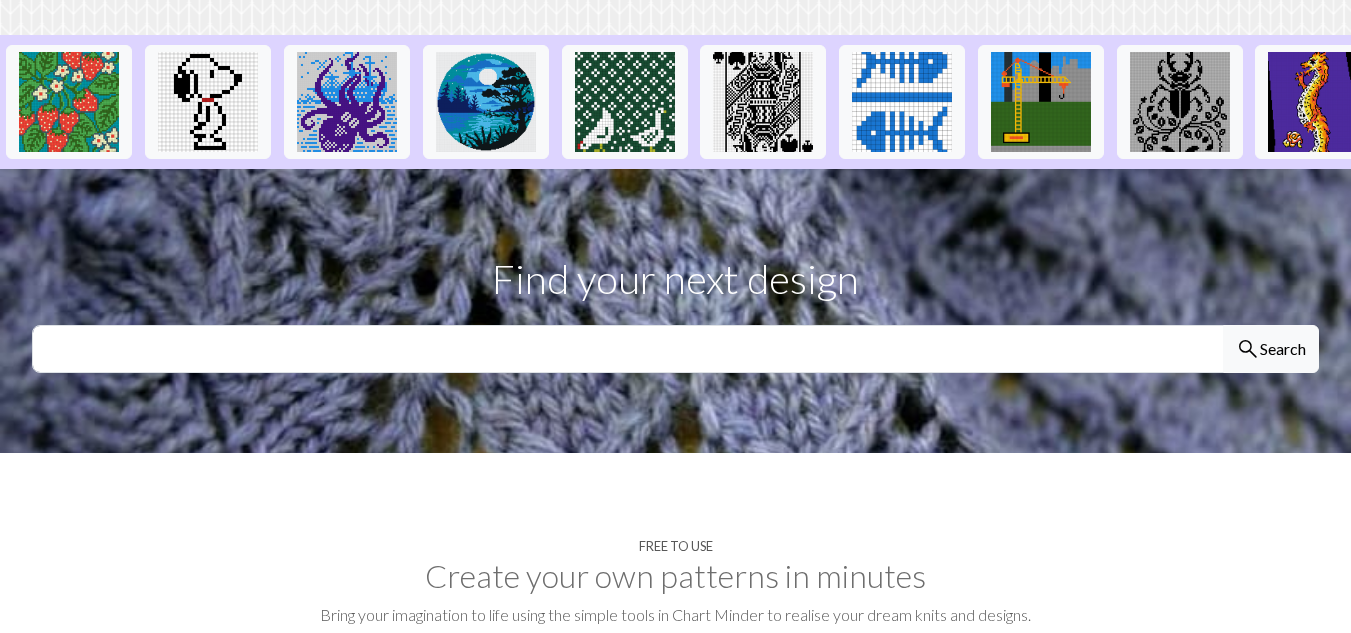 scroll, scrollTop: 400, scrollLeft: 0, axis: vertical 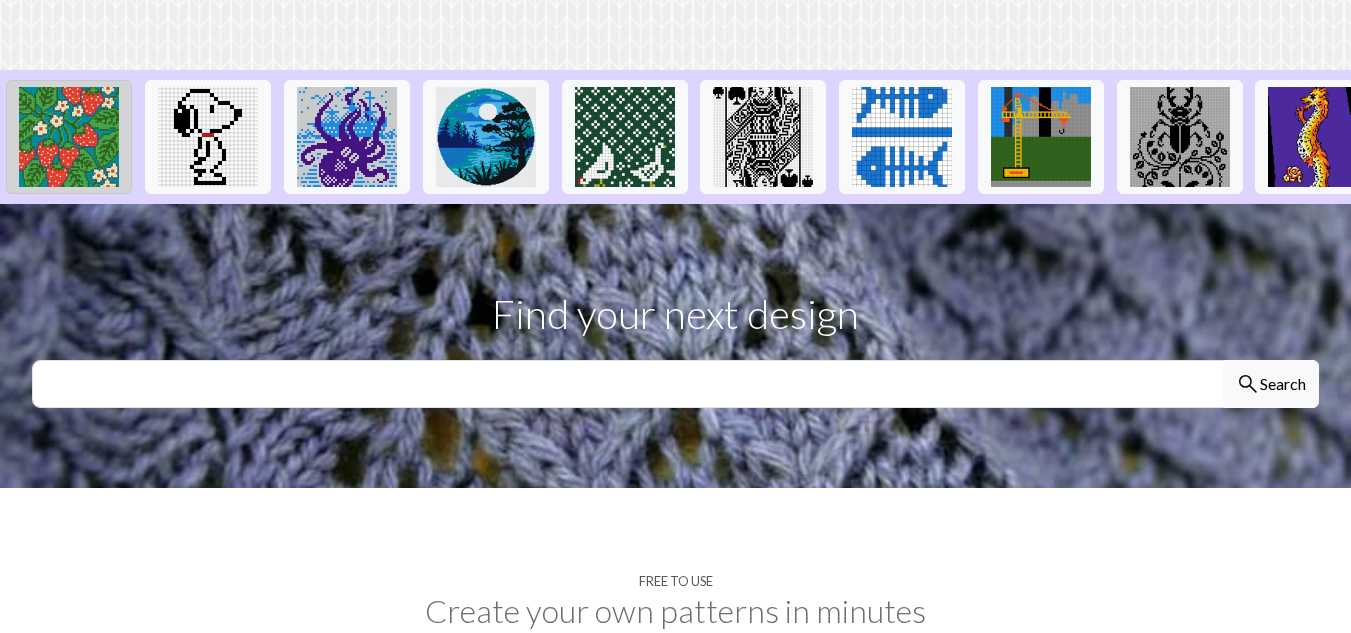 click at bounding box center [69, 137] 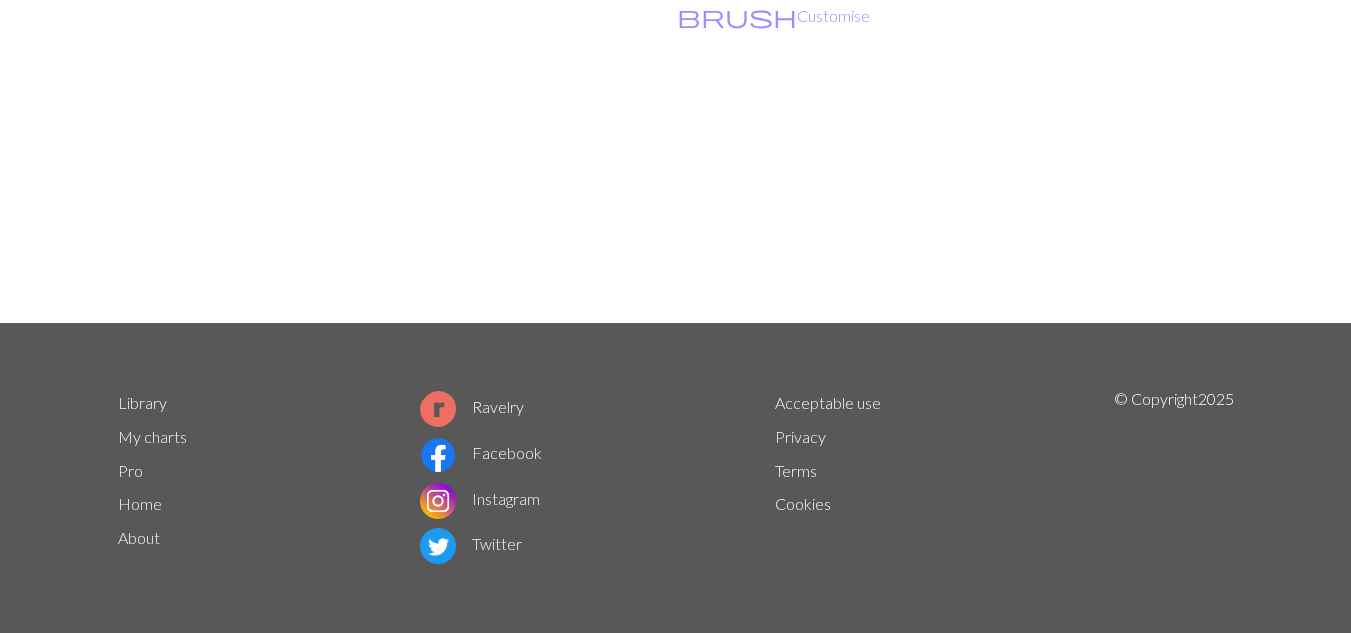 scroll, scrollTop: 0, scrollLeft: 0, axis: both 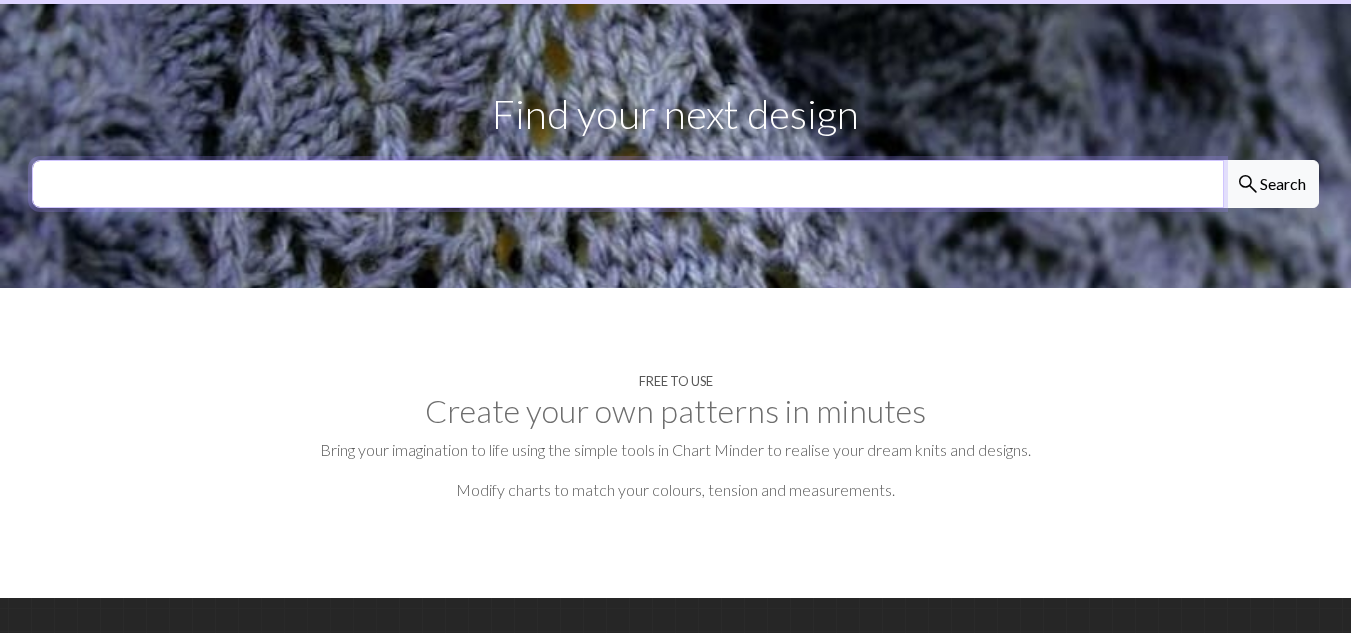 click at bounding box center (628, 184) 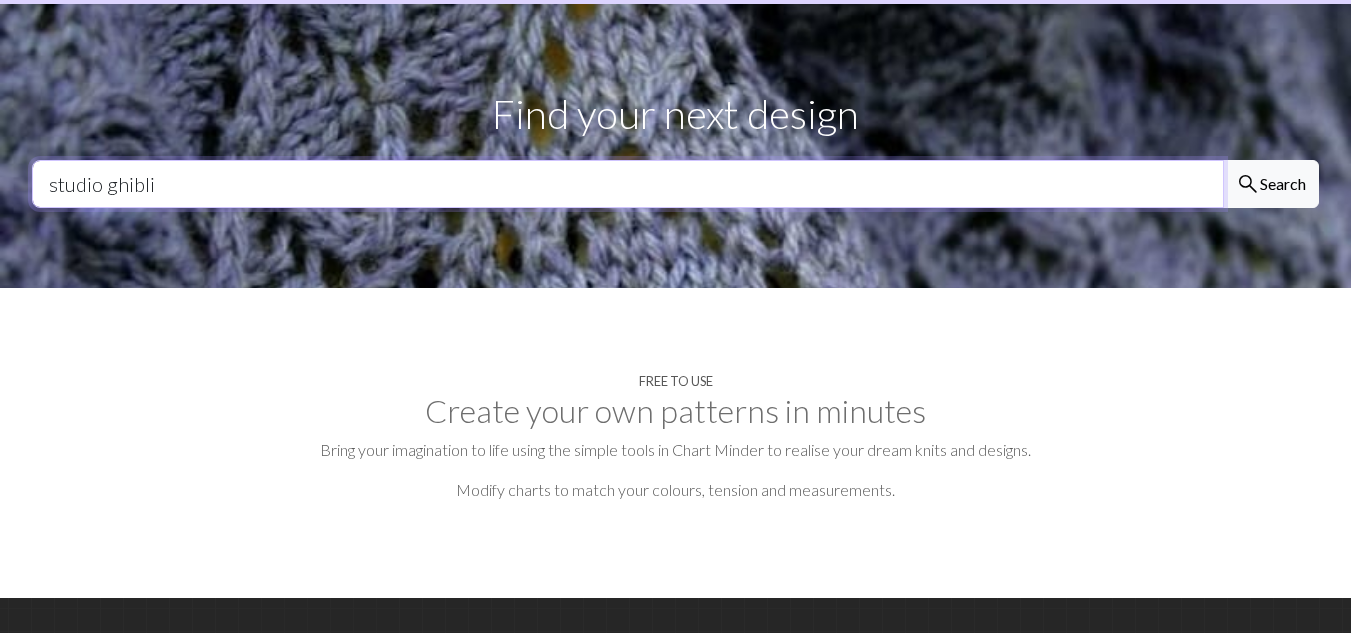 type on "studio ghibli" 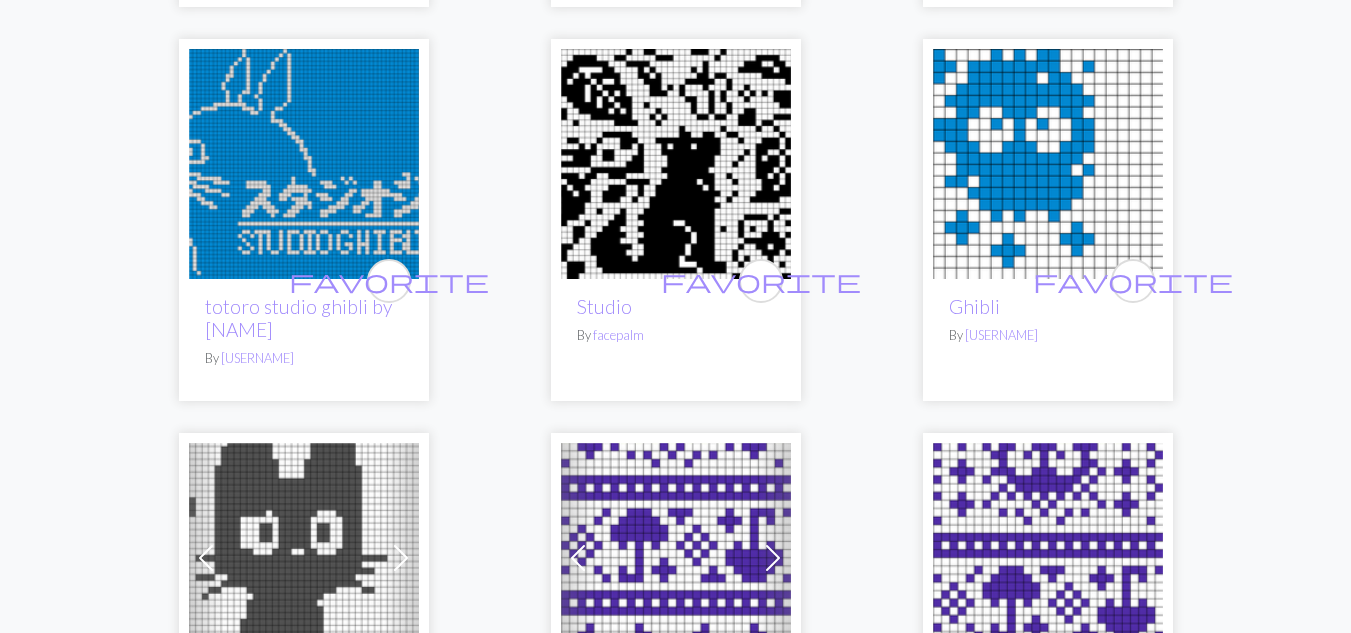 scroll, scrollTop: 6784, scrollLeft: 0, axis: vertical 